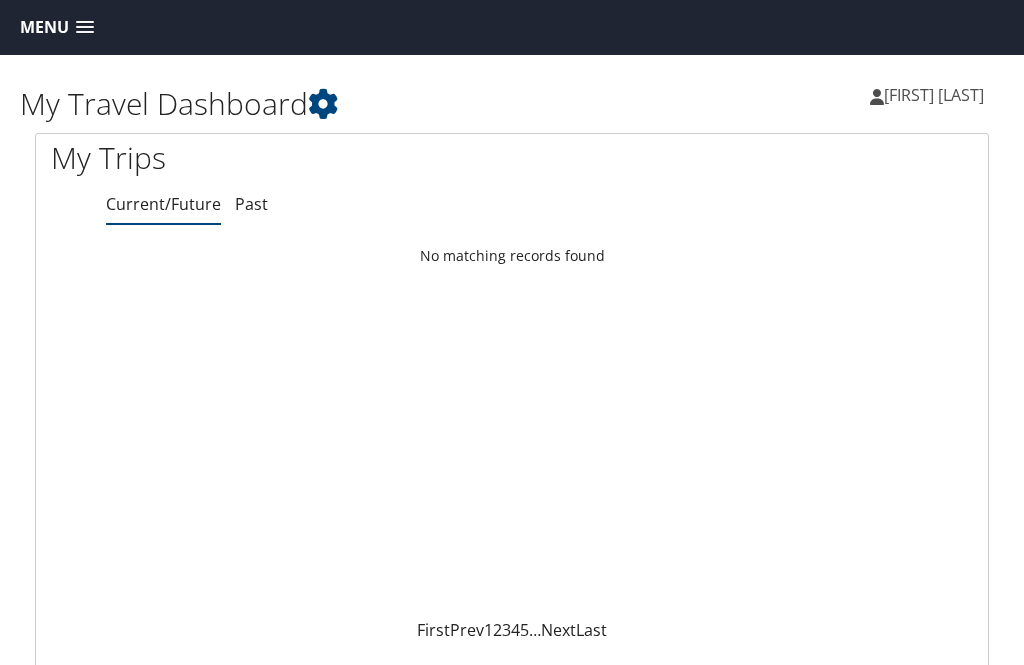 scroll, scrollTop: 0, scrollLeft: 0, axis: both 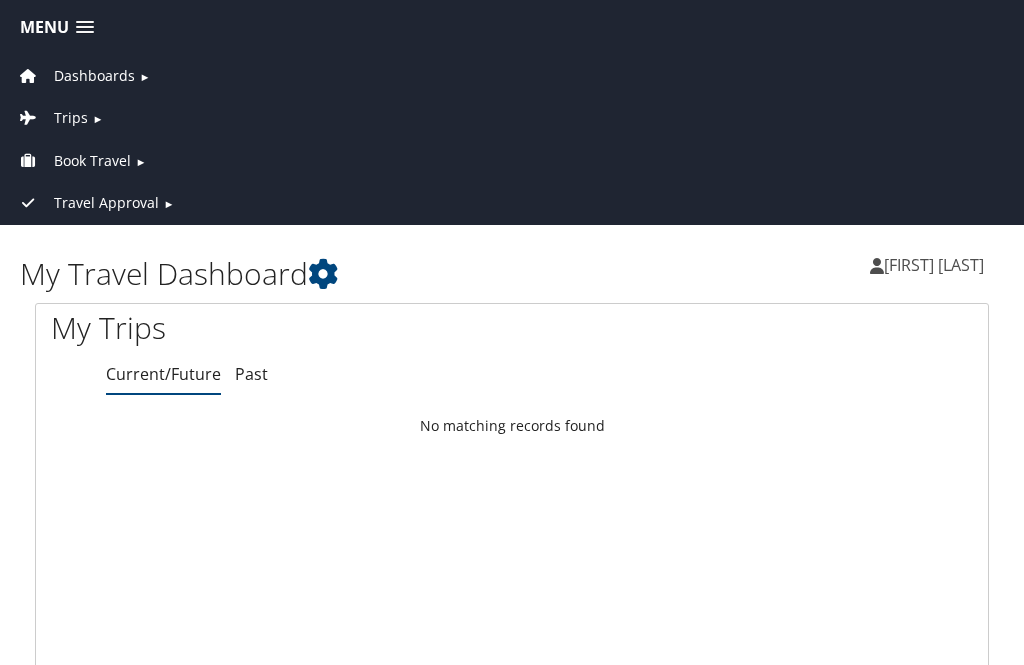 click on "Book Travel" at bounding box center (92, 161) 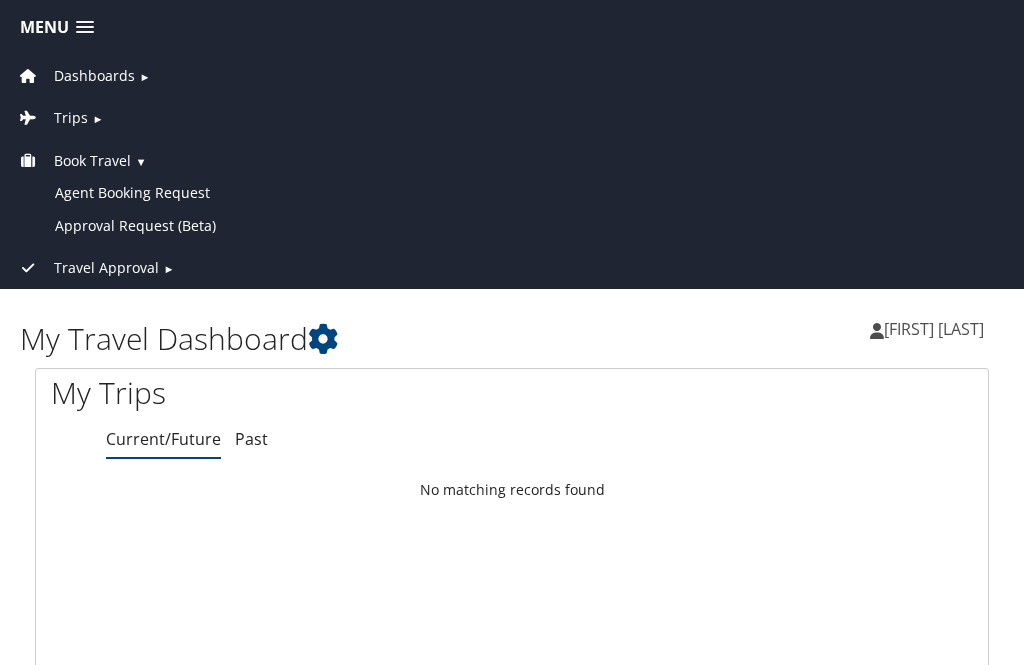 click on "Agent Booking Request" at bounding box center [512, 193] 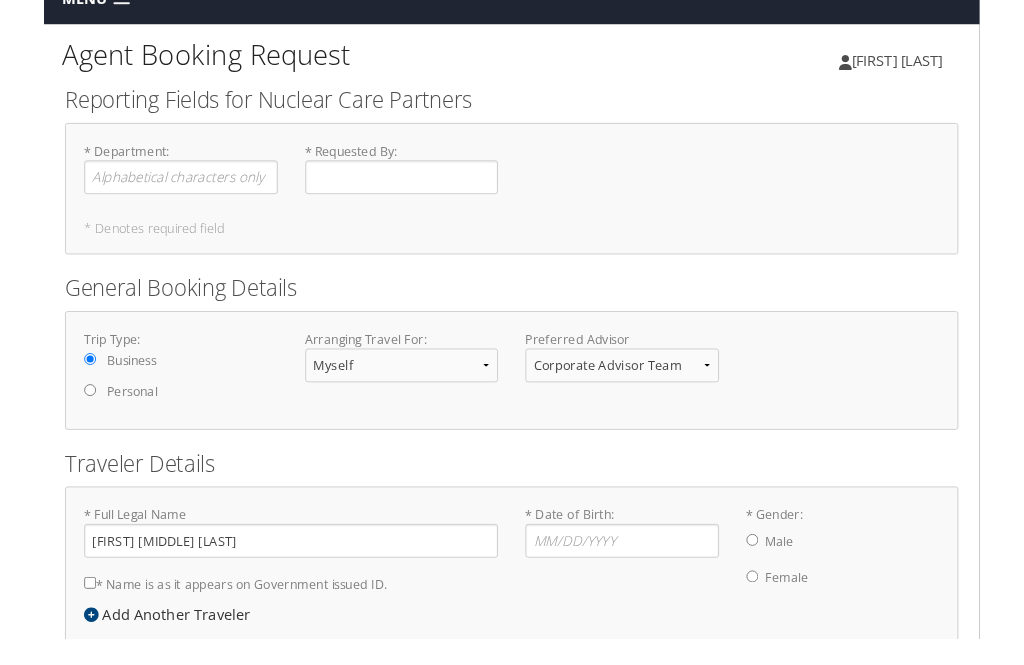 scroll, scrollTop: 116, scrollLeft: 0, axis: vertical 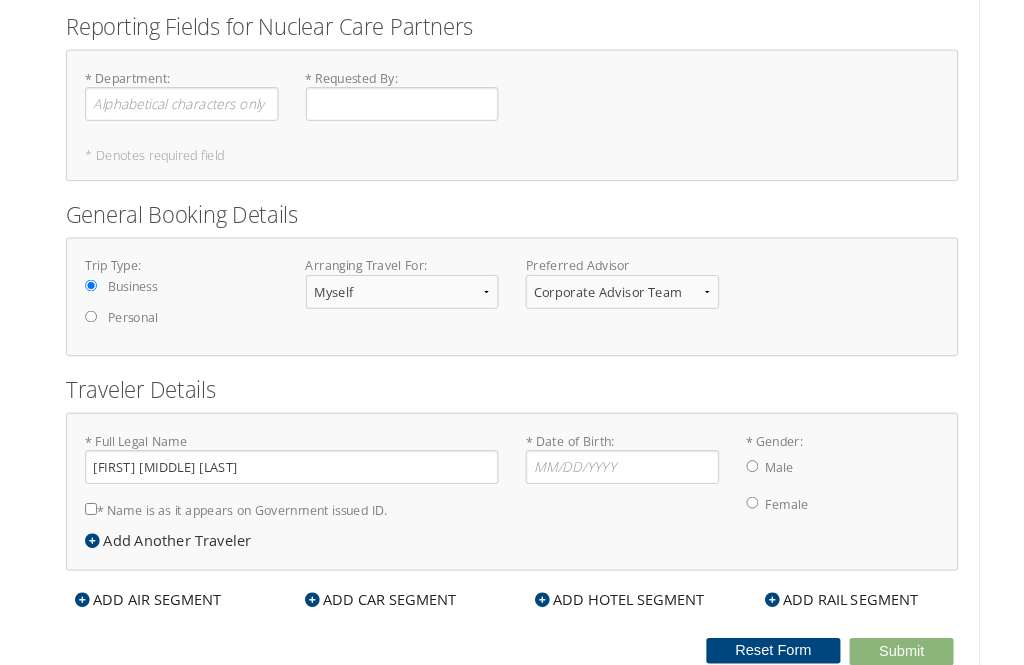 click on "ADD HOTEL SEGMENT" at bounding box center (630, 657) 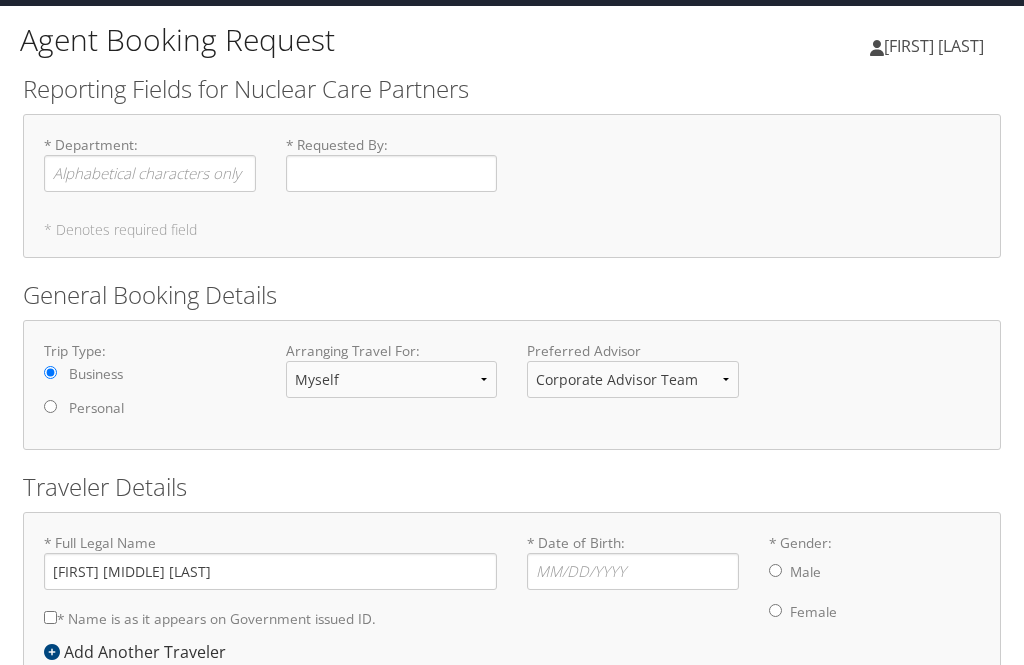 scroll, scrollTop: 0, scrollLeft: 0, axis: both 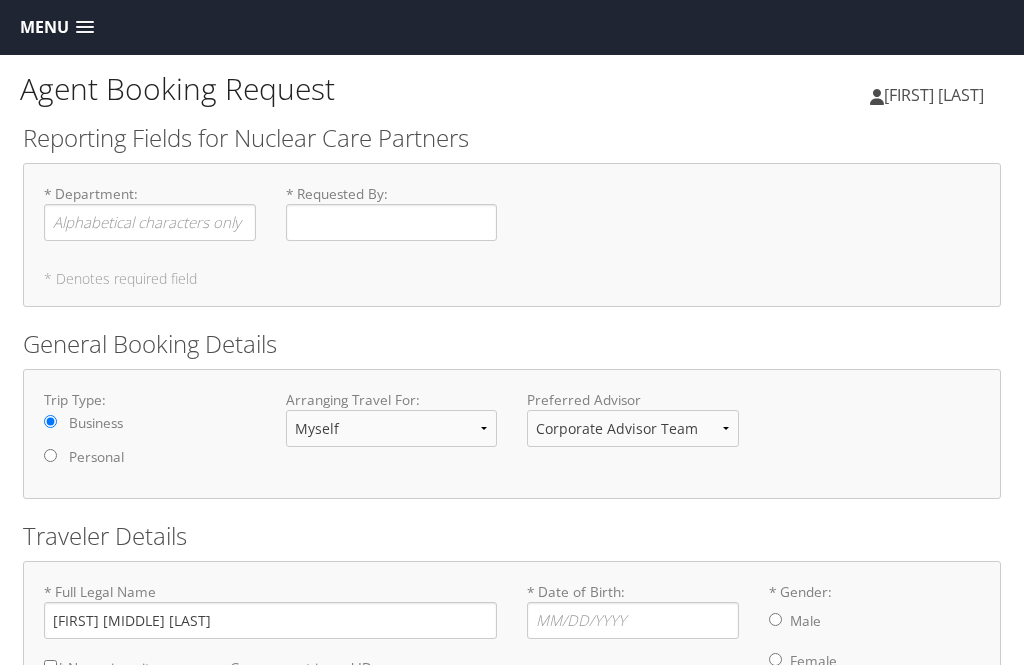 click at bounding box center (85, 28) 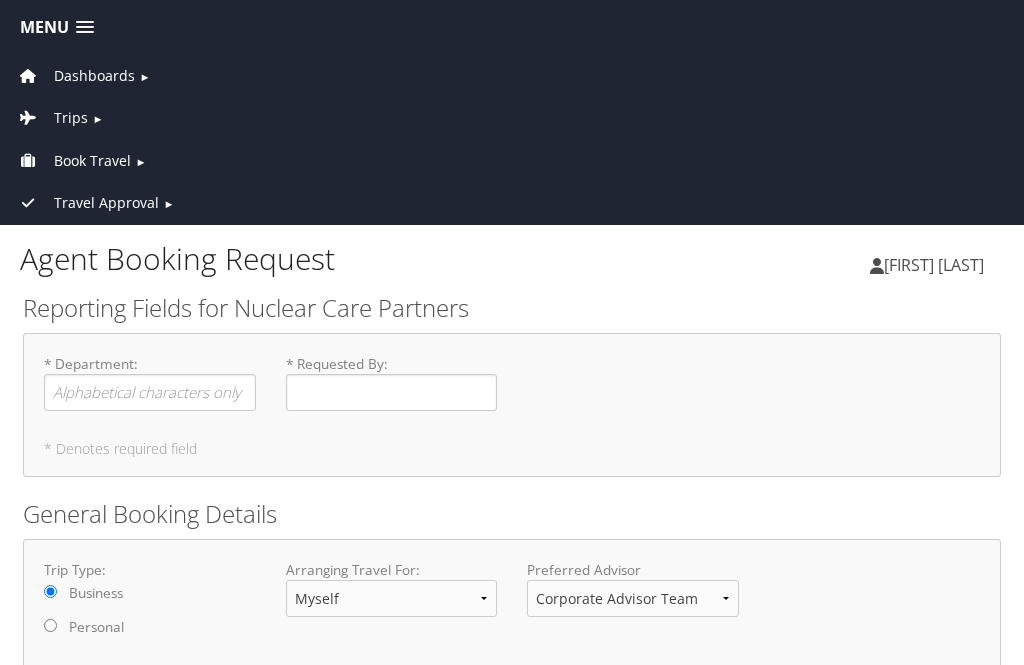 click on "Book Travel" at bounding box center [92, 161] 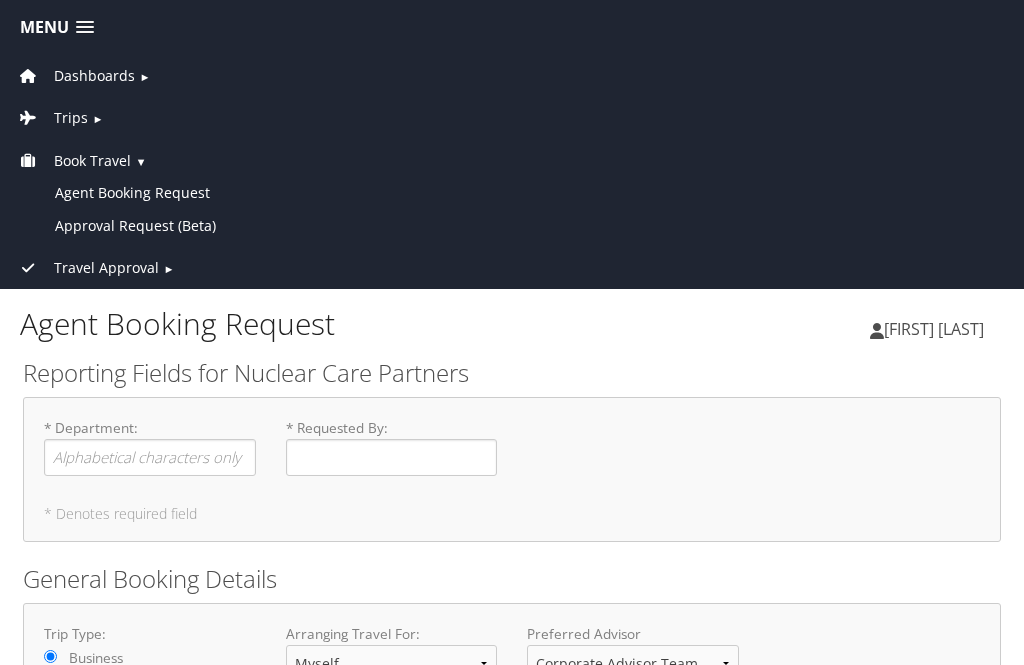 click on "Approval Request (Beta)" at bounding box center [512, 226] 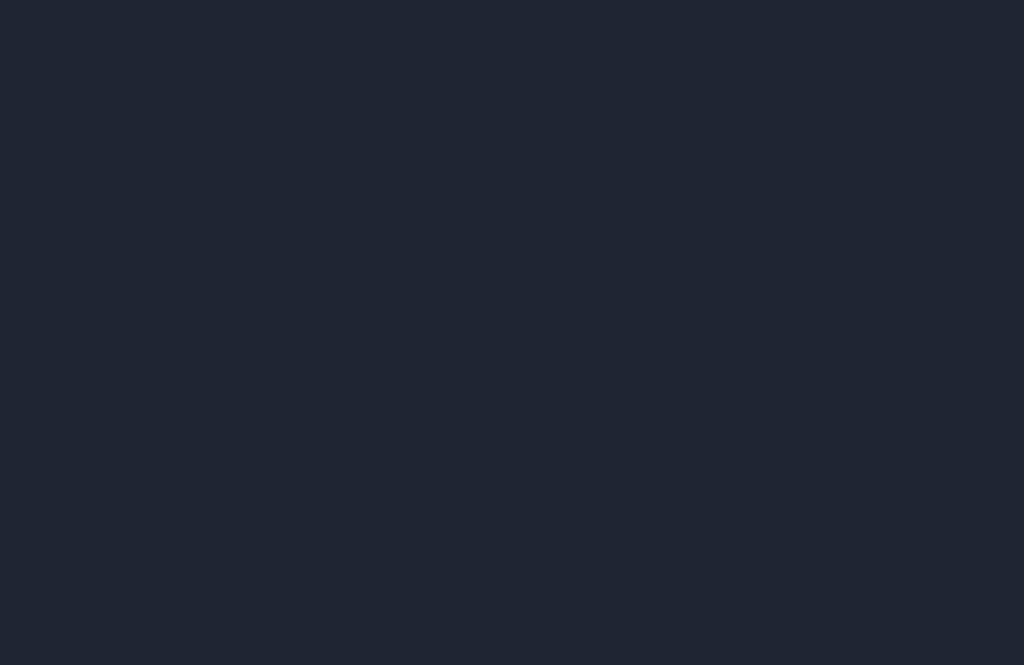 scroll, scrollTop: 0, scrollLeft: 0, axis: both 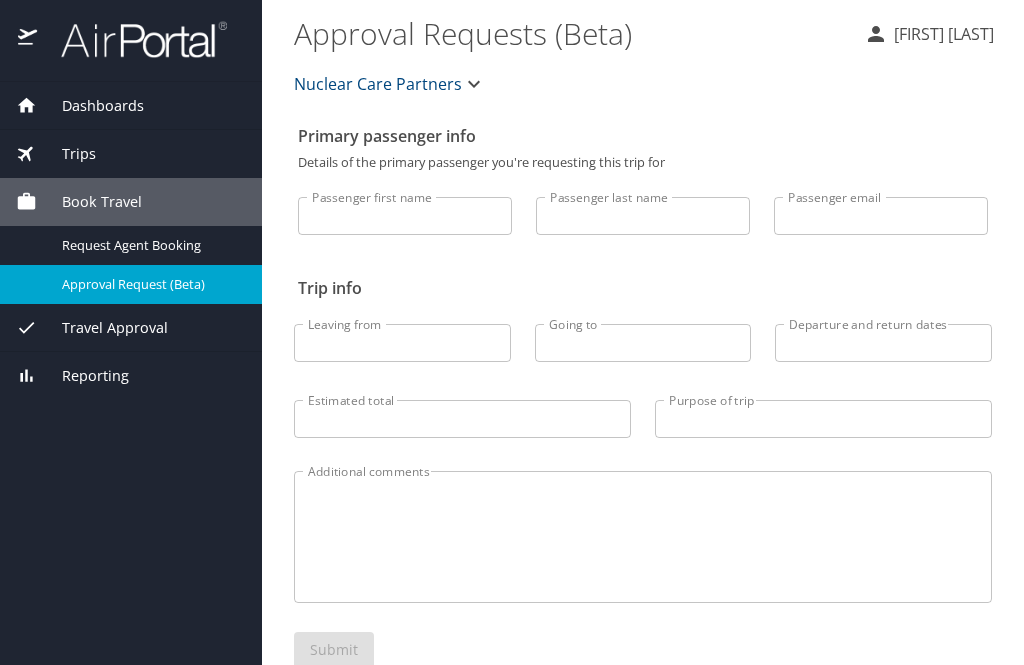 click on "Travel Approval" at bounding box center [102, 328] 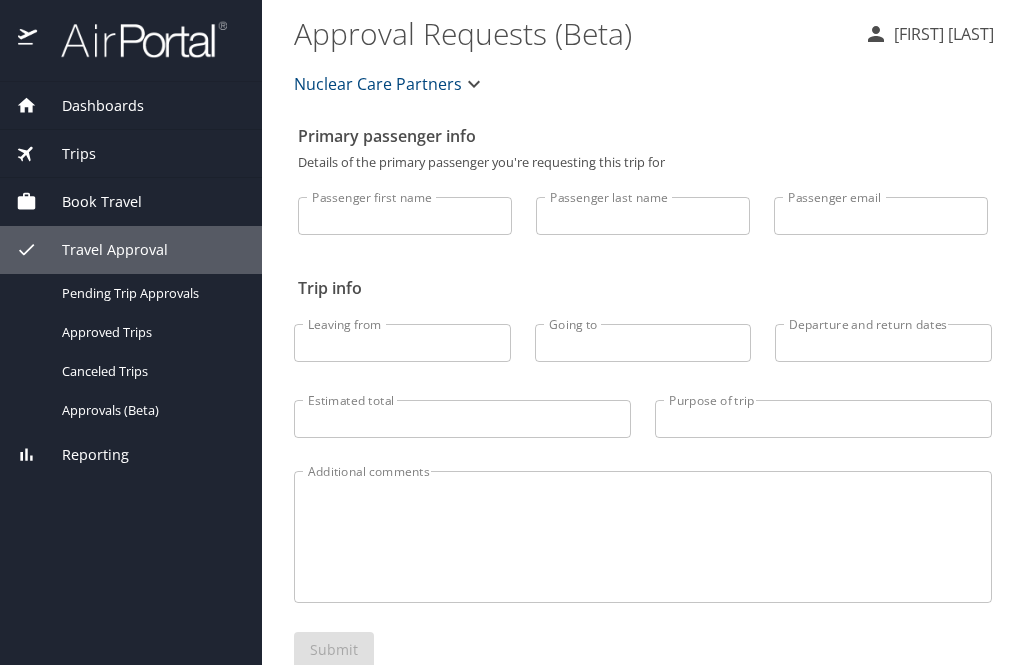 click on "Approved Trips" at bounding box center (150, 332) 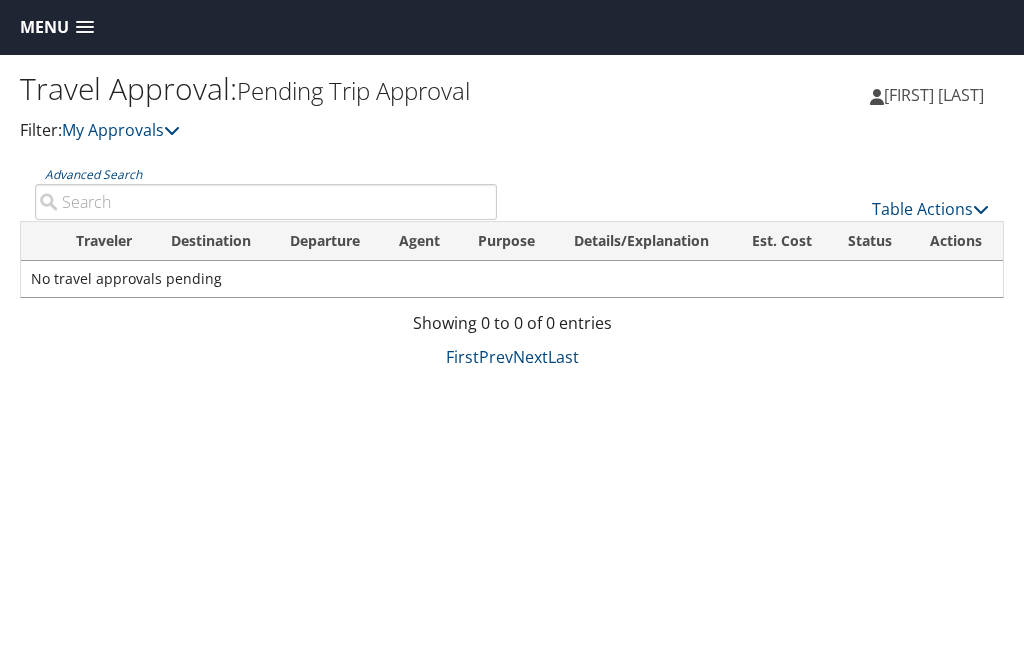 scroll, scrollTop: 0, scrollLeft: 0, axis: both 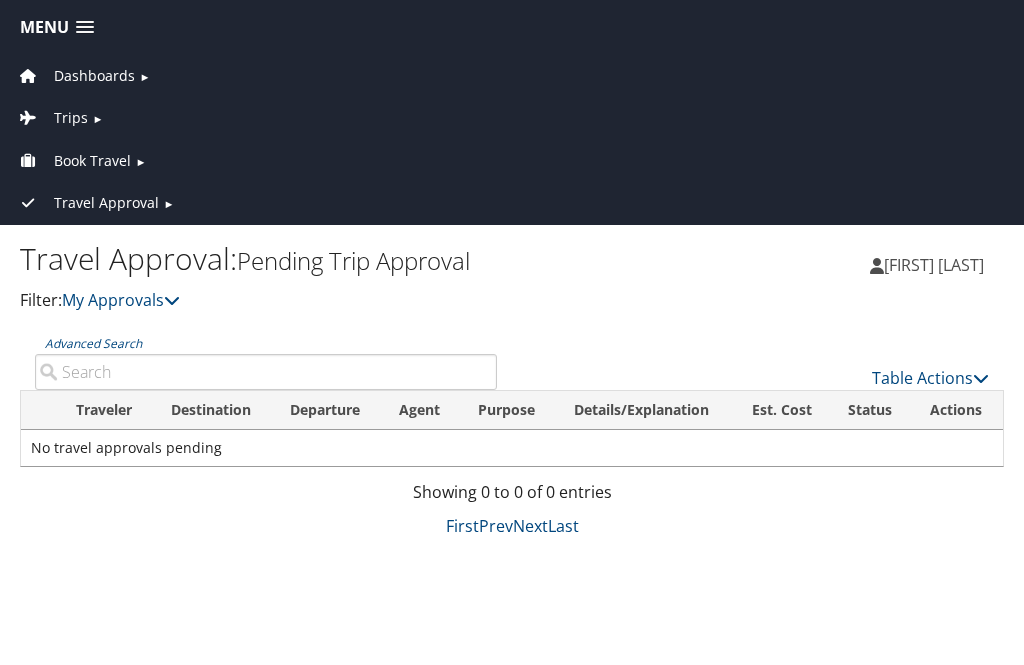 click on "Travel Approval" at bounding box center (106, 203) 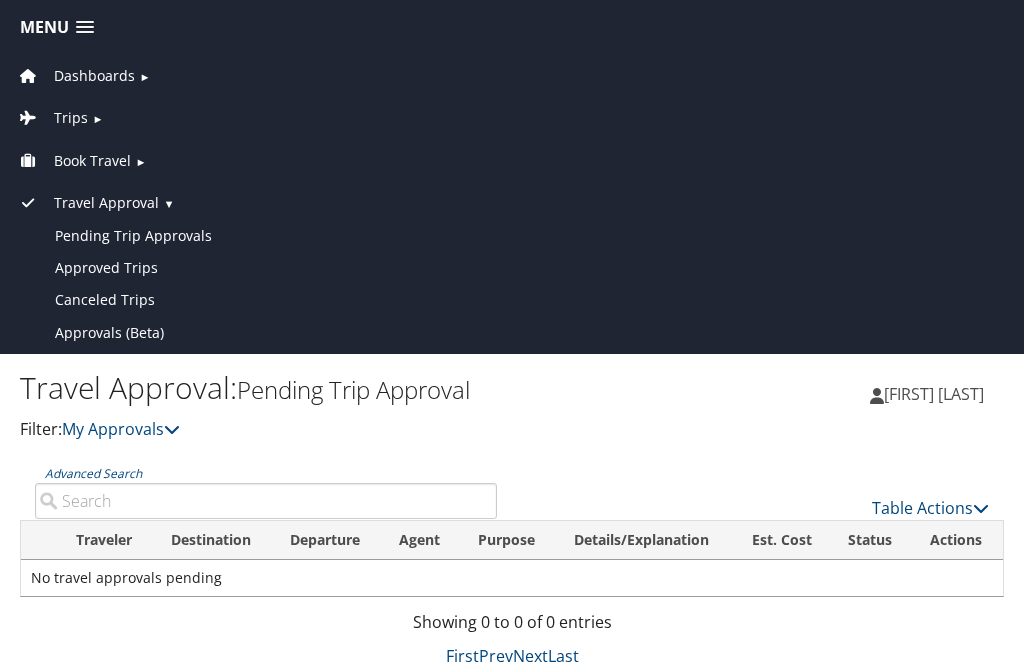 click on "Dashboards" at bounding box center (94, 76) 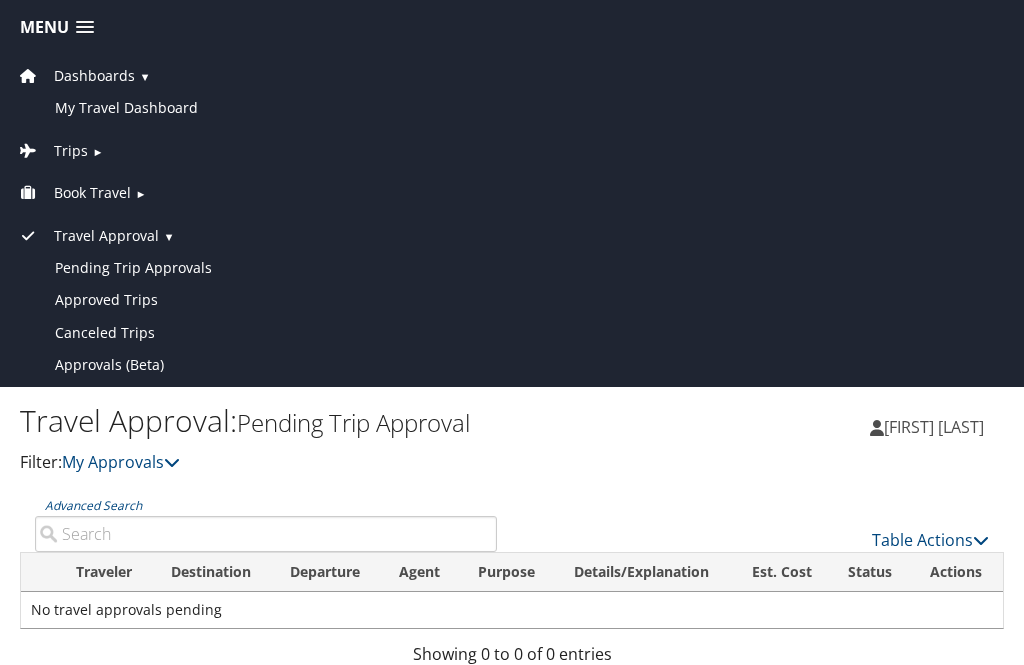 click on "My Travel Dashboard" at bounding box center (512, 108) 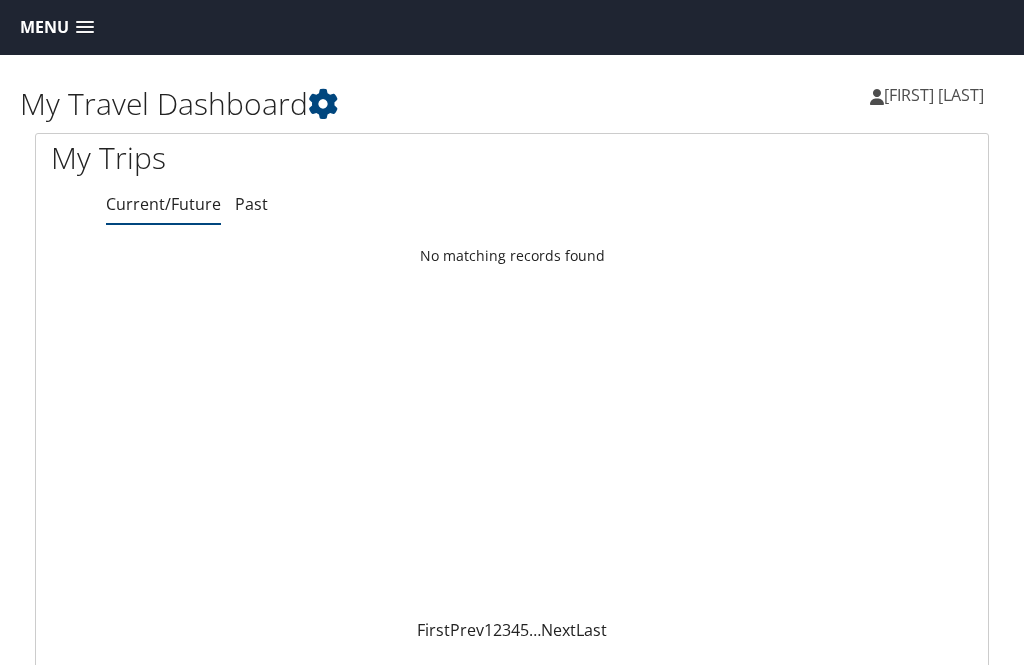 scroll, scrollTop: 0, scrollLeft: 0, axis: both 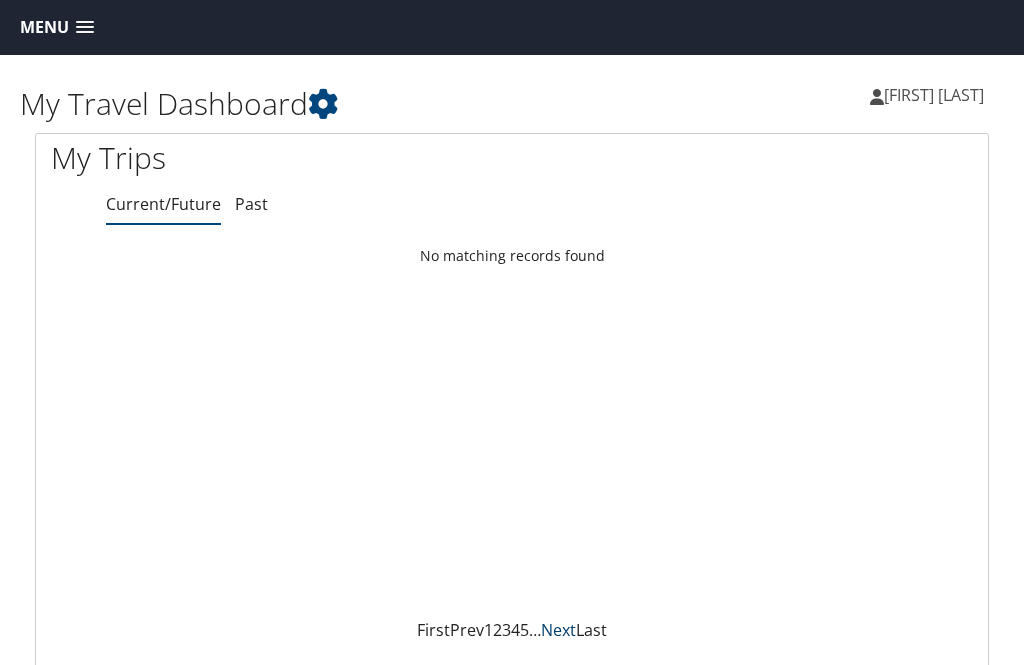 click on "Next" at bounding box center (558, 630) 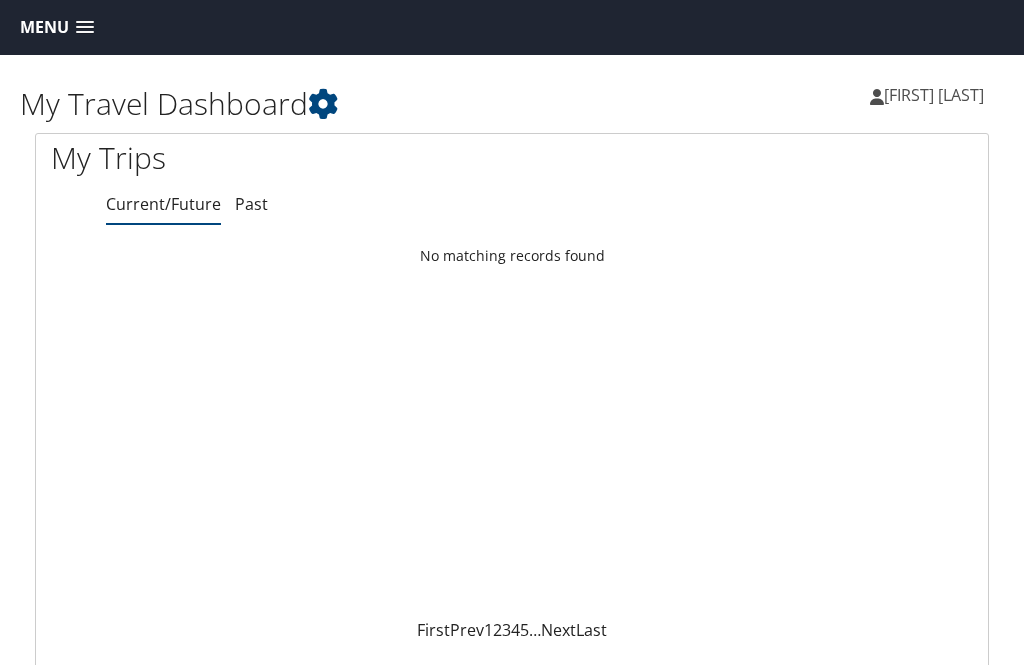 click at bounding box center [85, 28] 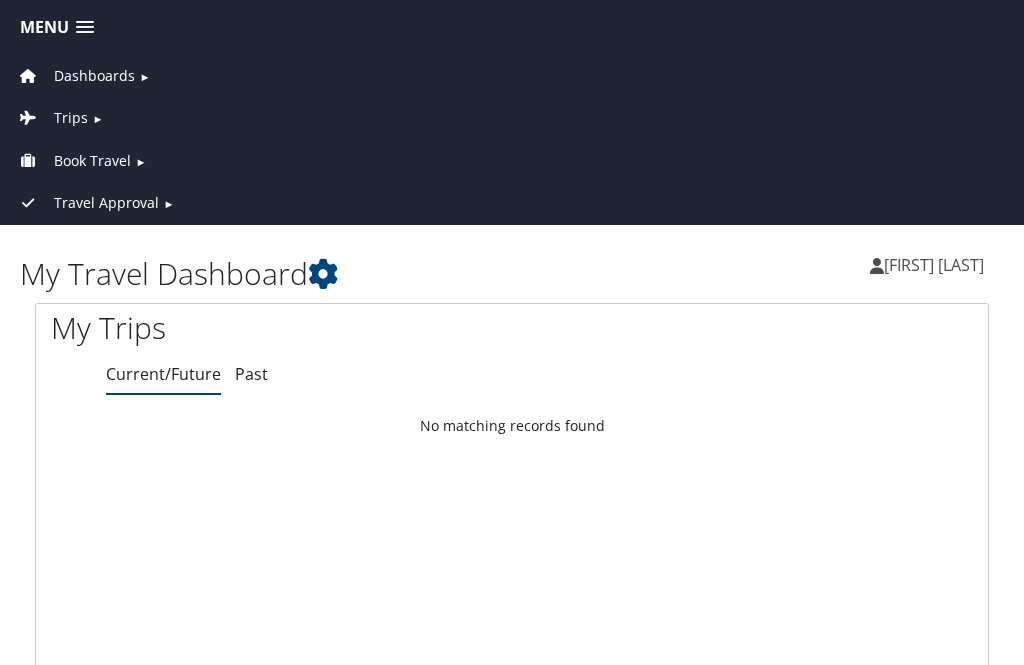 click on "Trips" at bounding box center (71, 118) 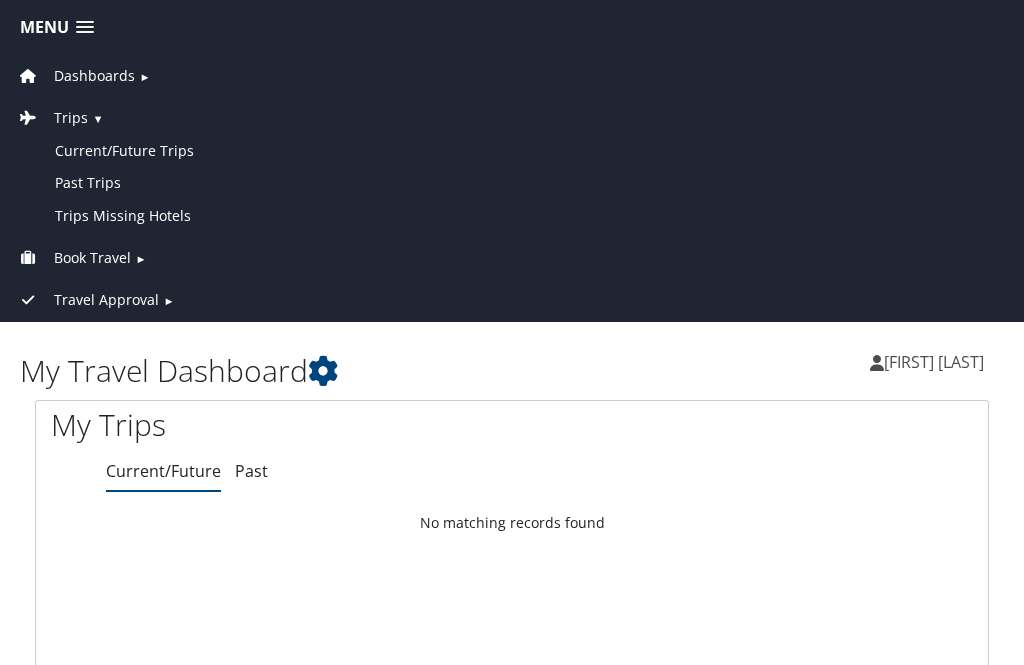click on "Past Trips" at bounding box center [512, 183] 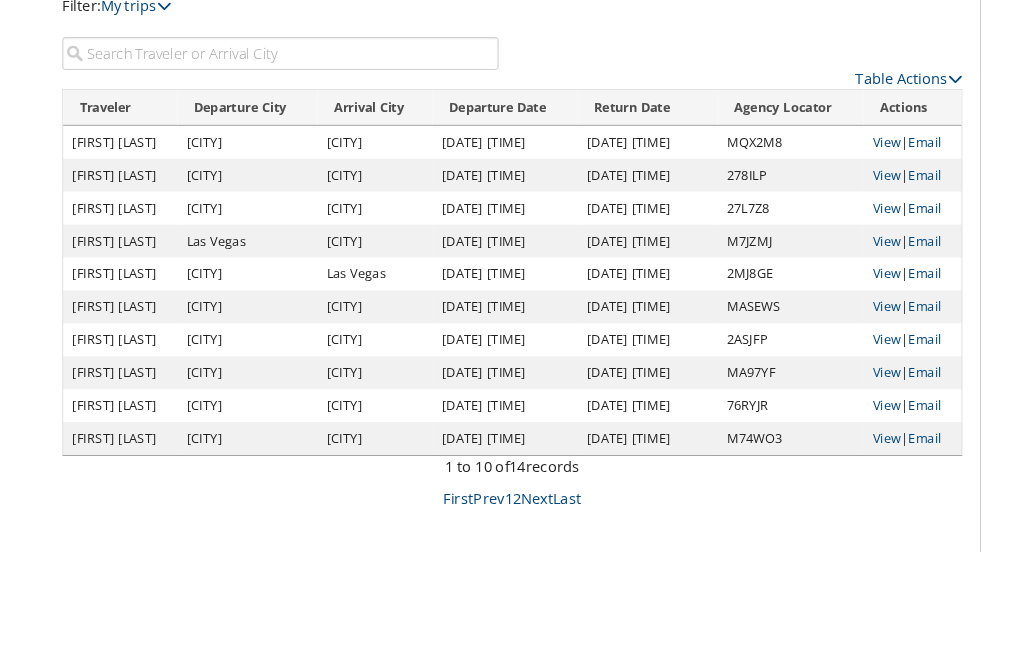 scroll, scrollTop: 55, scrollLeft: 0, axis: vertical 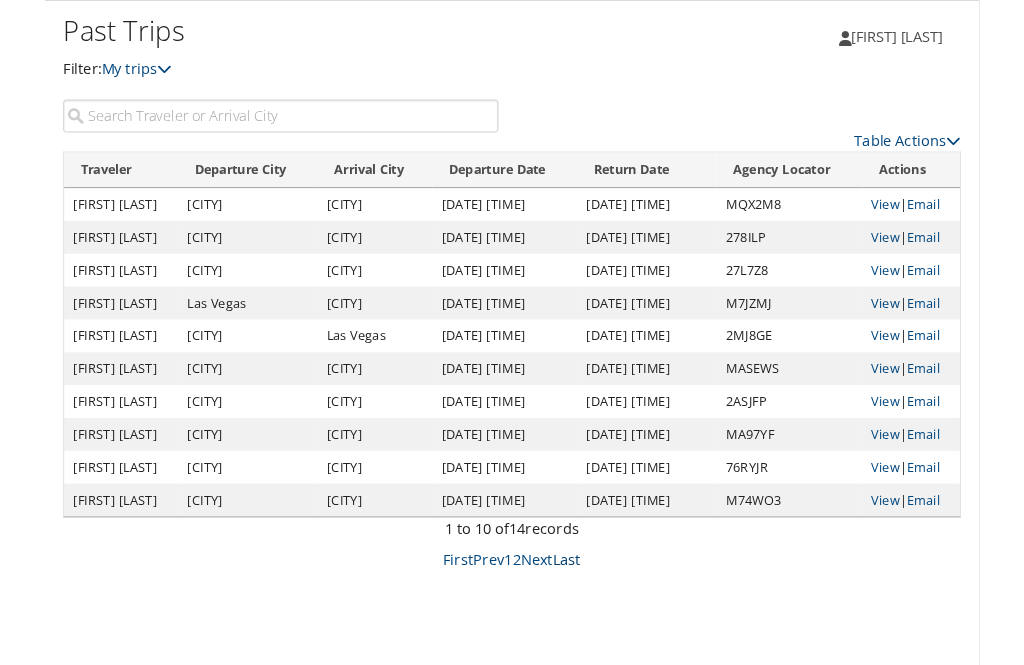 click on "Last" at bounding box center [572, 613] 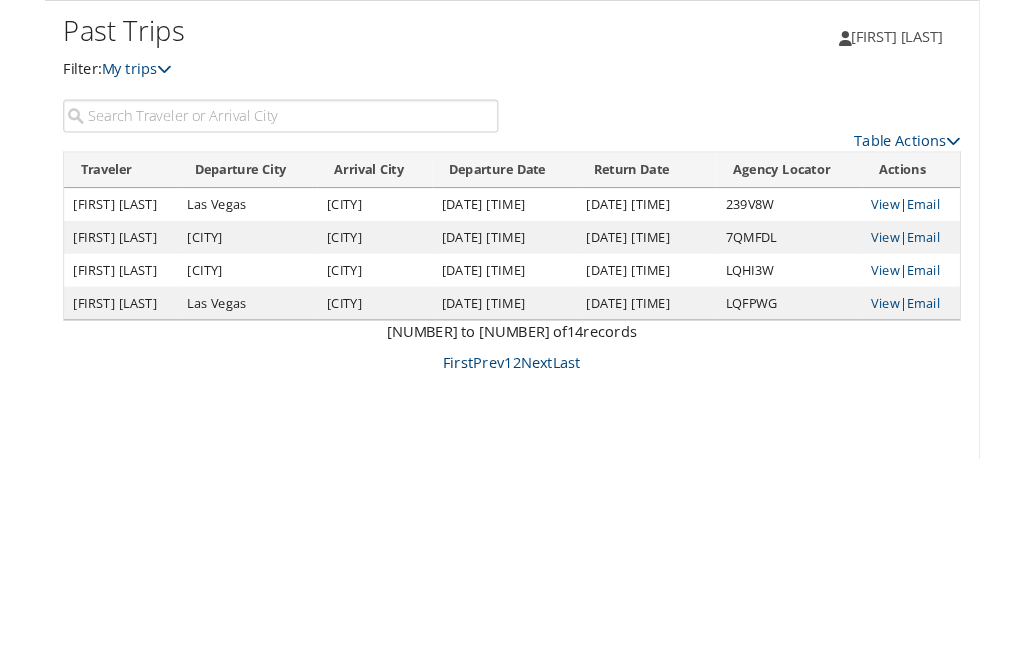click on "First" at bounding box center [453, 397] 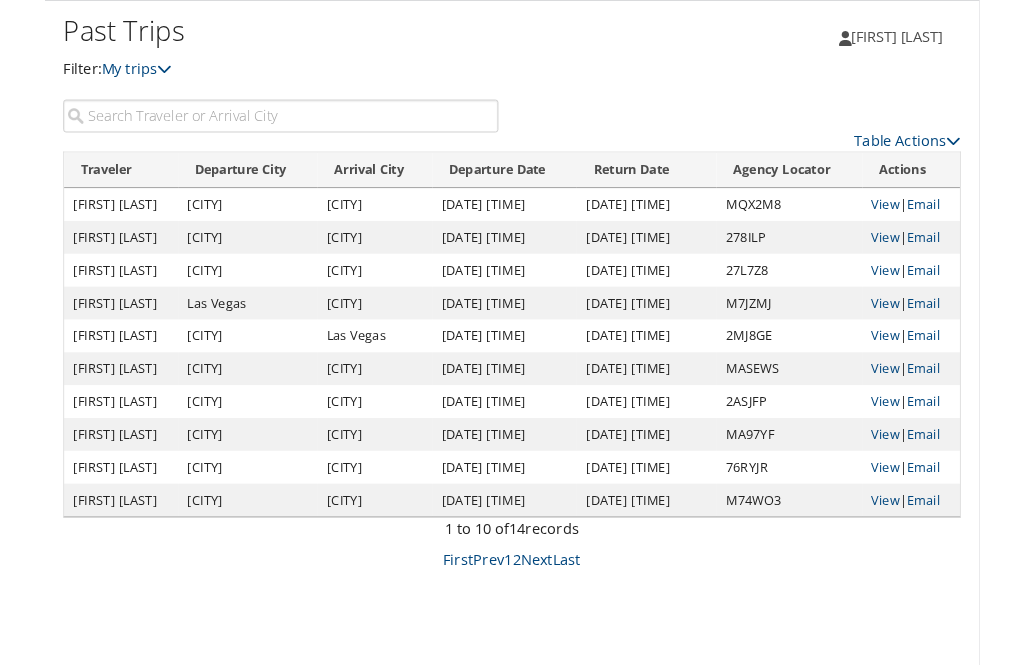 click on "My trips" at bounding box center (100, 75) 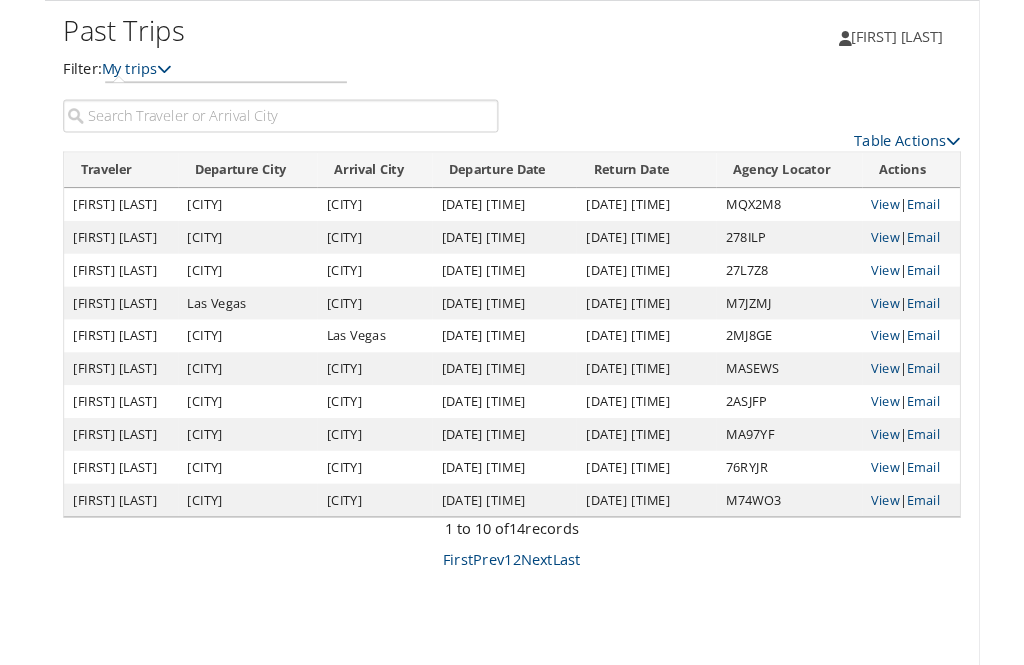 click on "My trips" at bounding box center [100, 75] 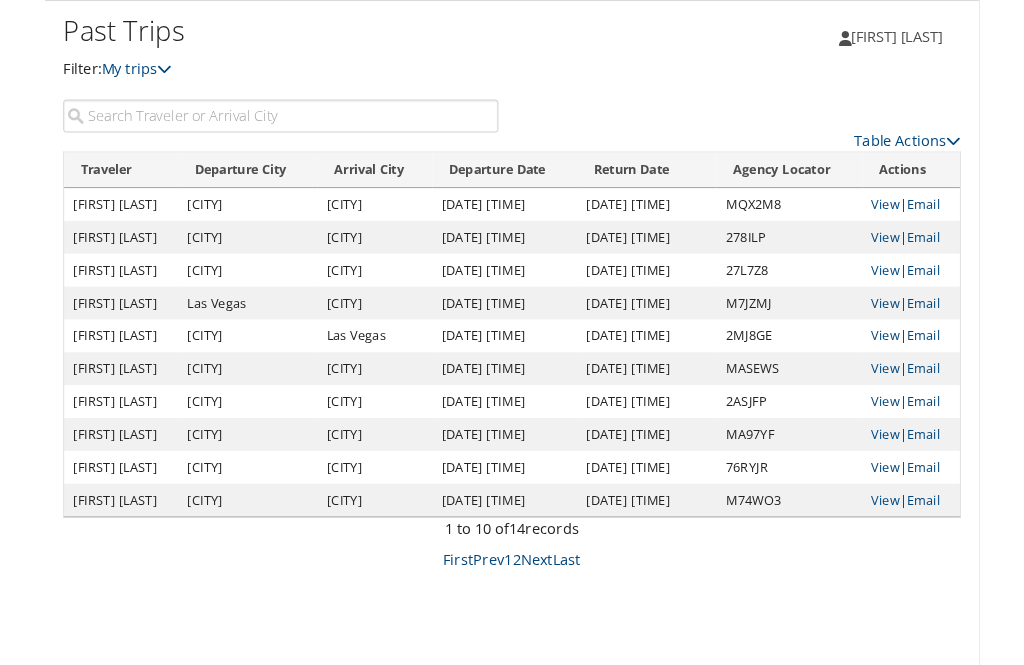 click on "My trips" at bounding box center [100, 75] 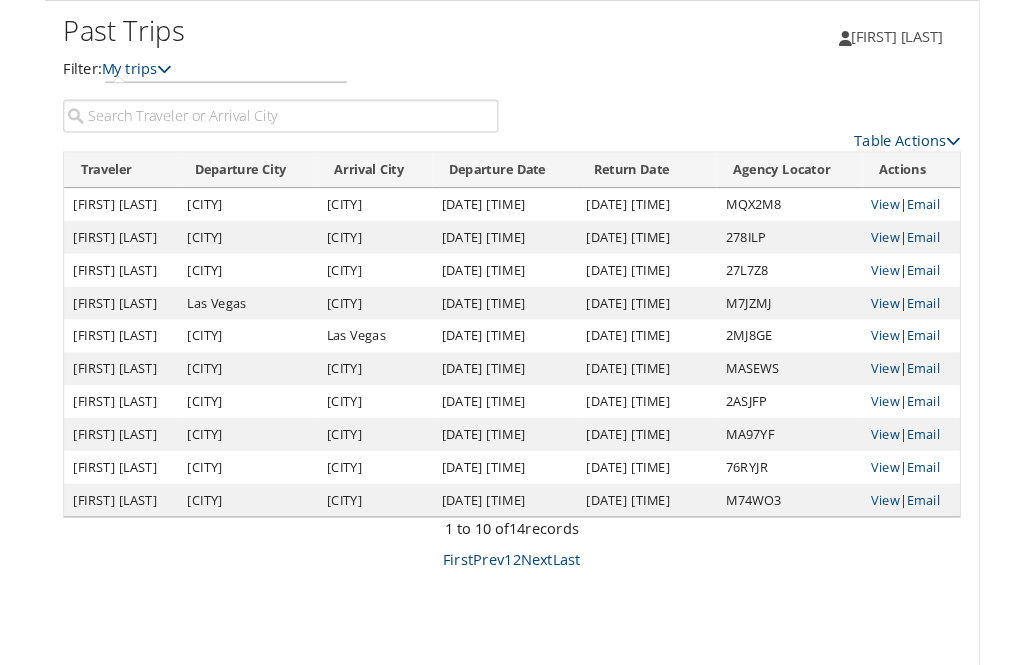 click at bounding box center (131, 75) 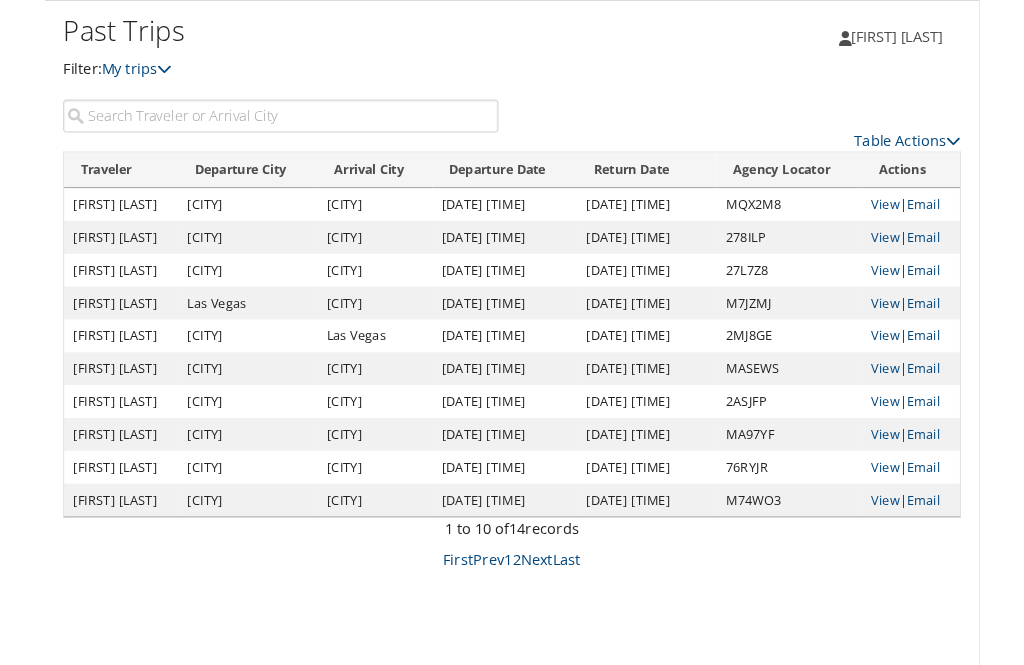 click on "My trips" at bounding box center (100, 75) 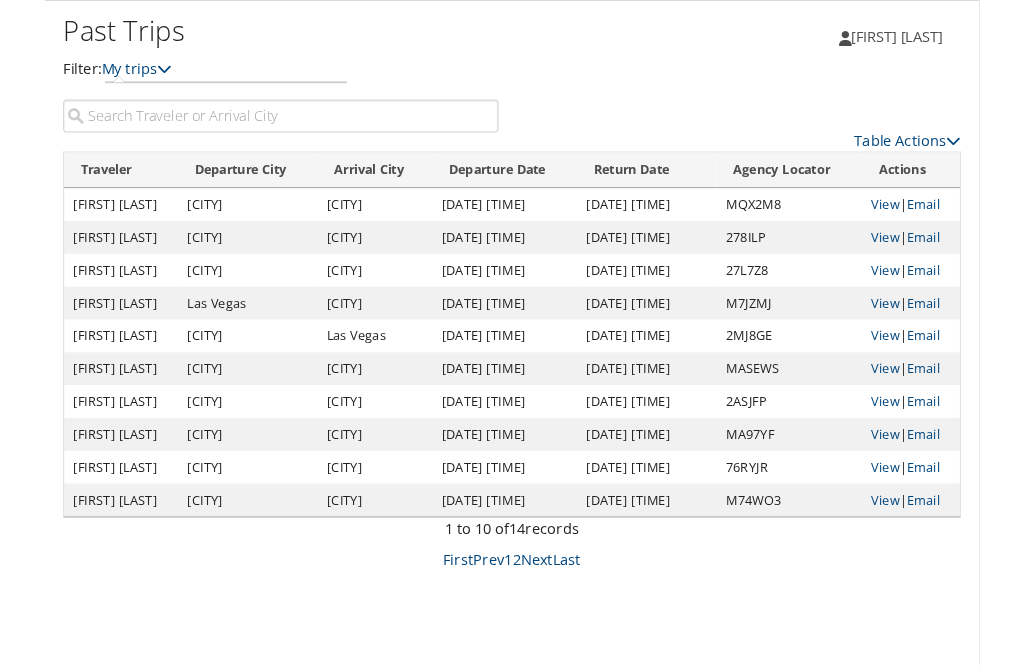 click at bounding box center [131, 75] 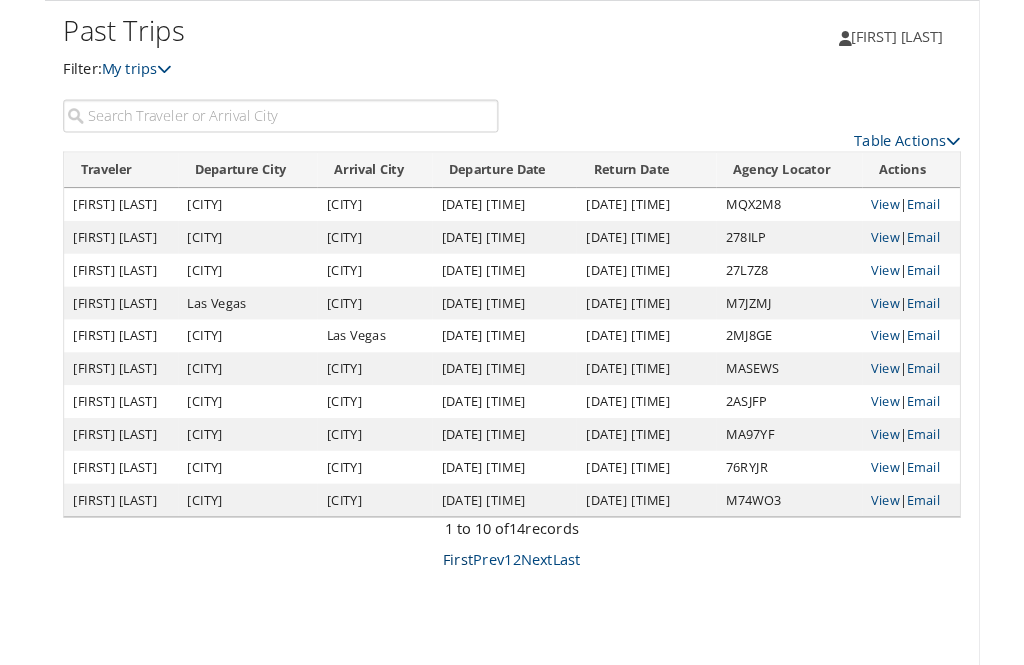 click on "First" at bounding box center (453, 613) 